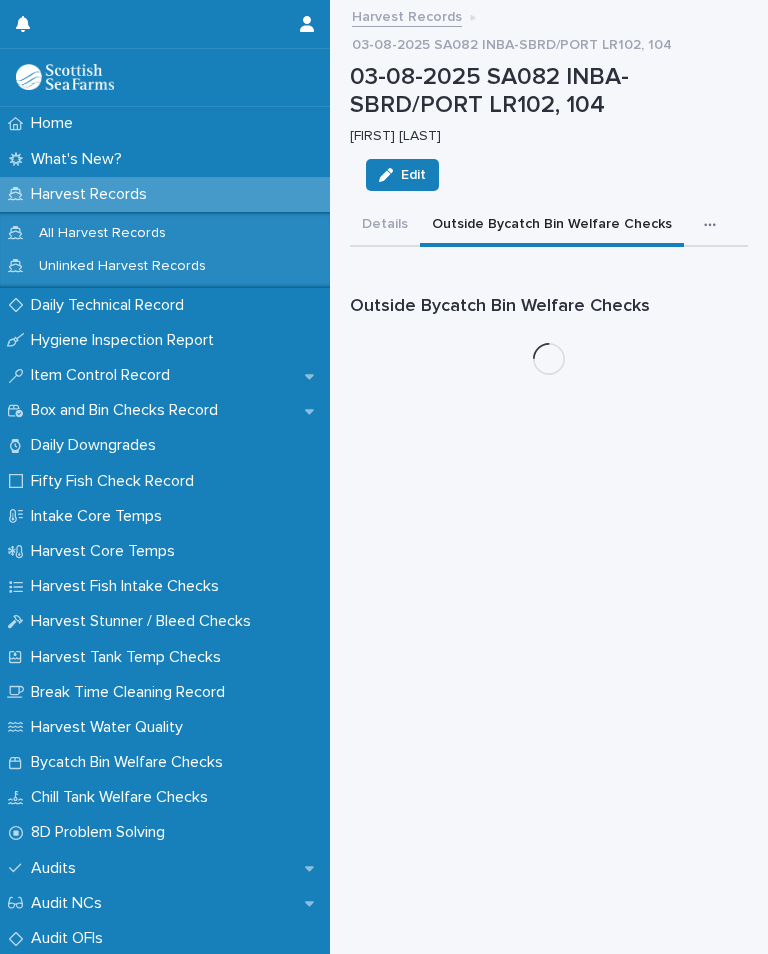 scroll, scrollTop: 0, scrollLeft: 0, axis: both 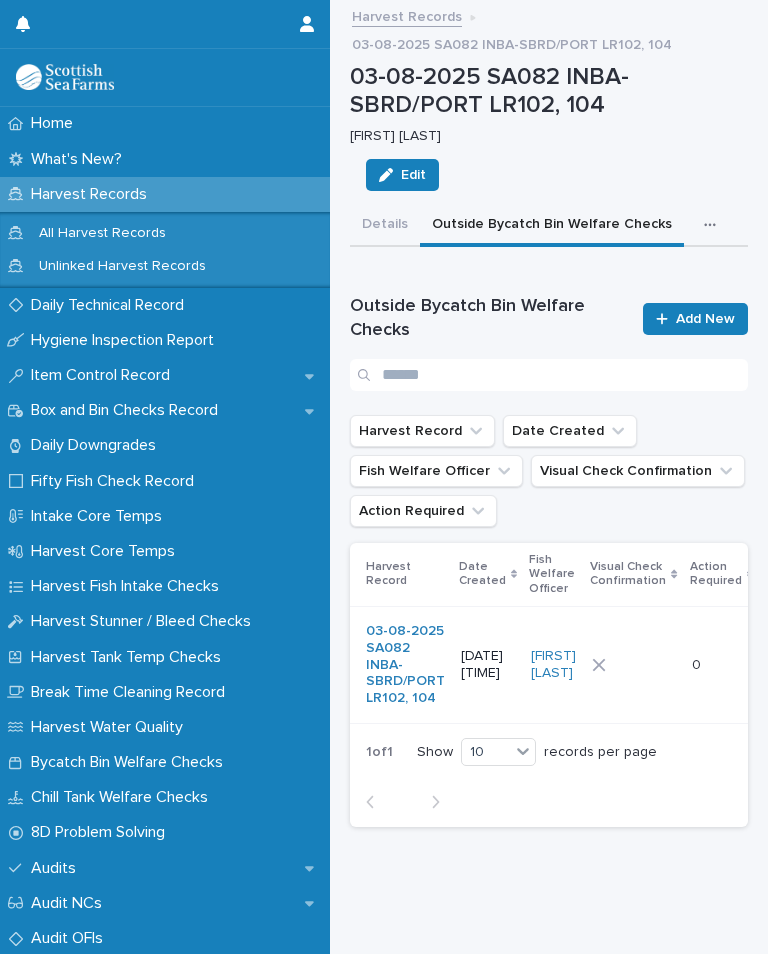 click at bounding box center [633, 665] 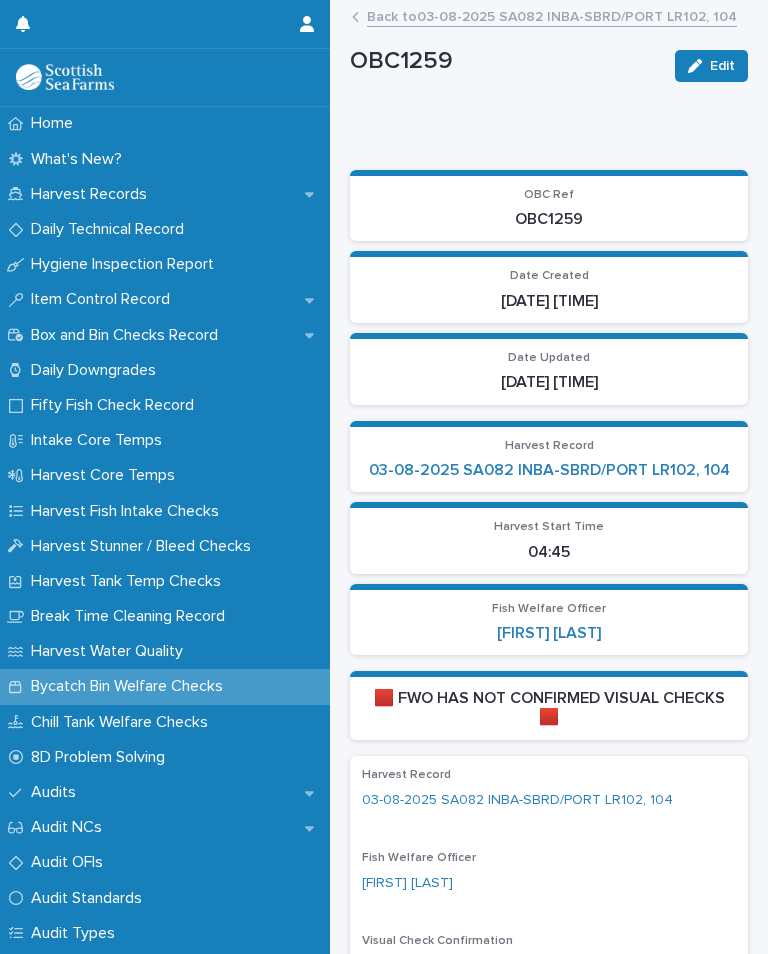 scroll, scrollTop: 666, scrollLeft: 0, axis: vertical 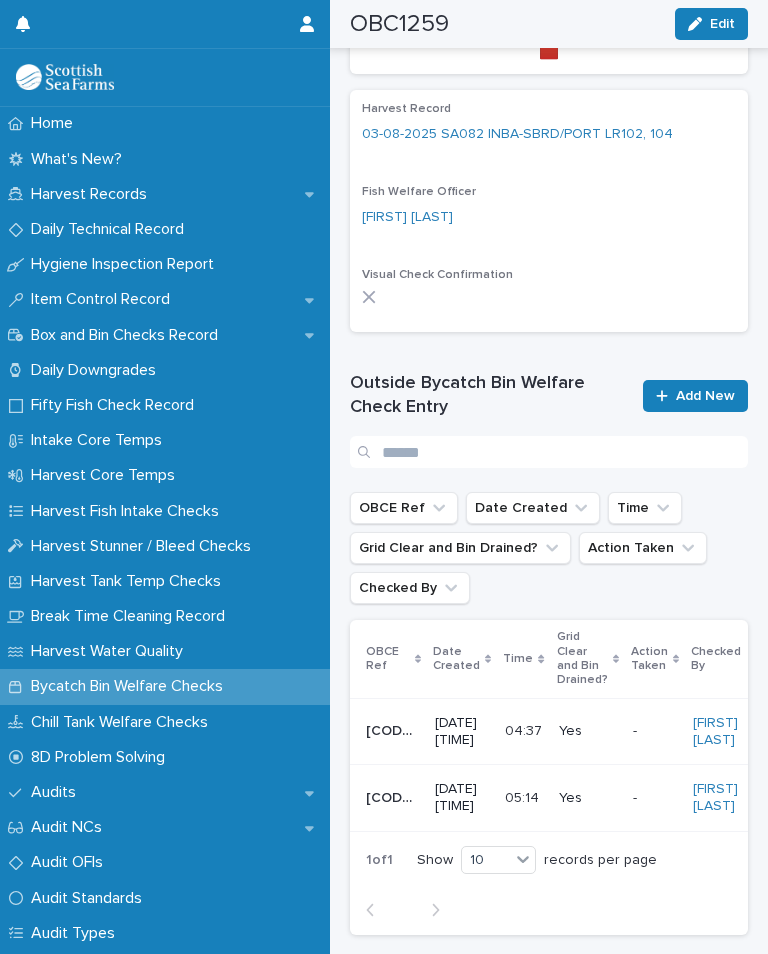 click on "Add New" at bounding box center [705, 396] 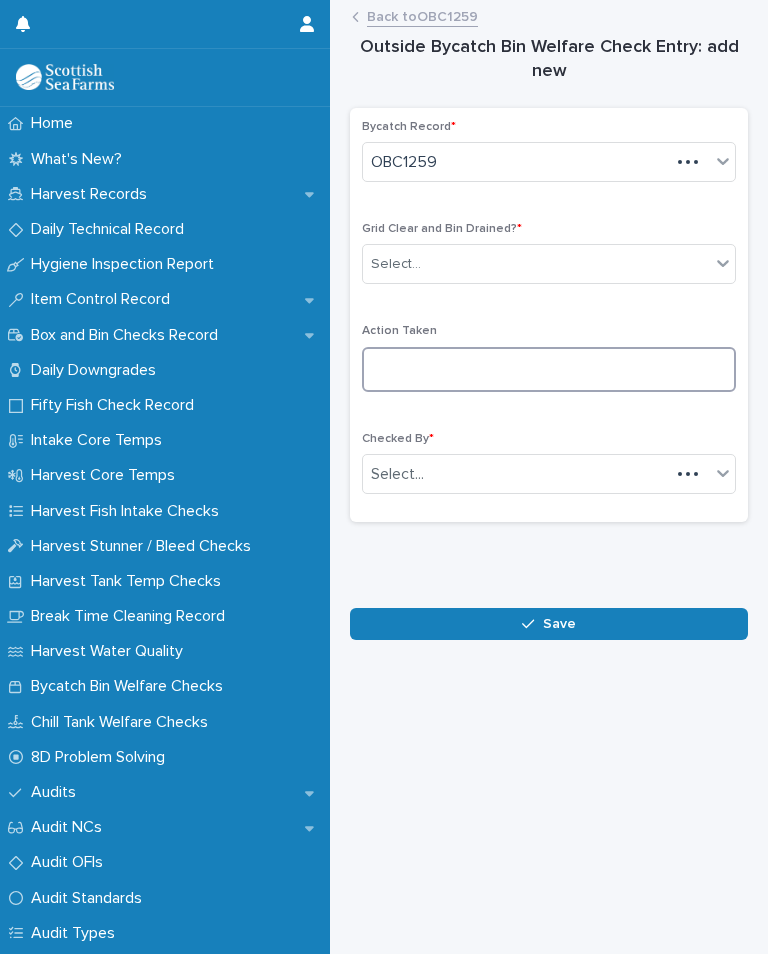 click at bounding box center (549, 369) 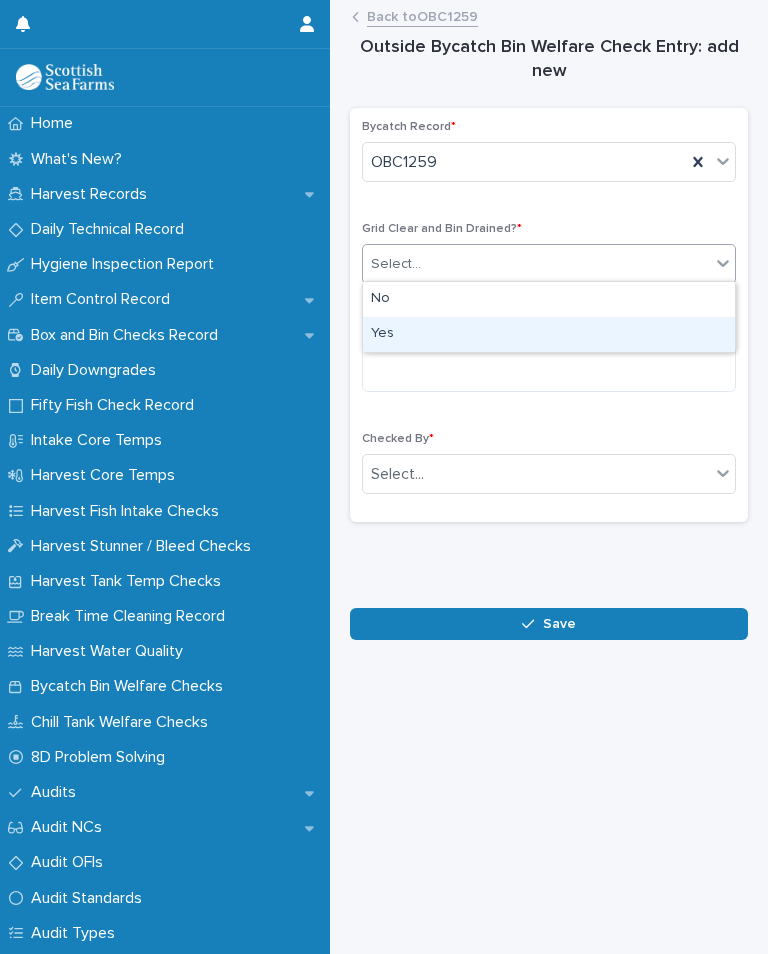 click on "Yes" at bounding box center [549, 334] 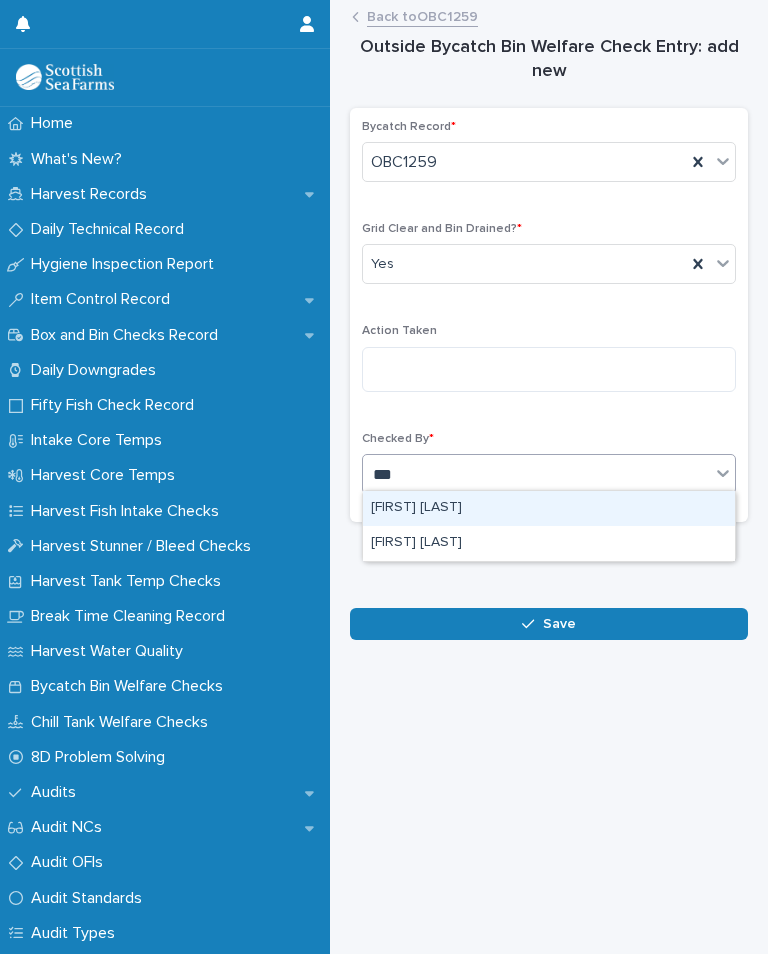 click on "[FIRST] [LAST]" at bounding box center (549, 543) 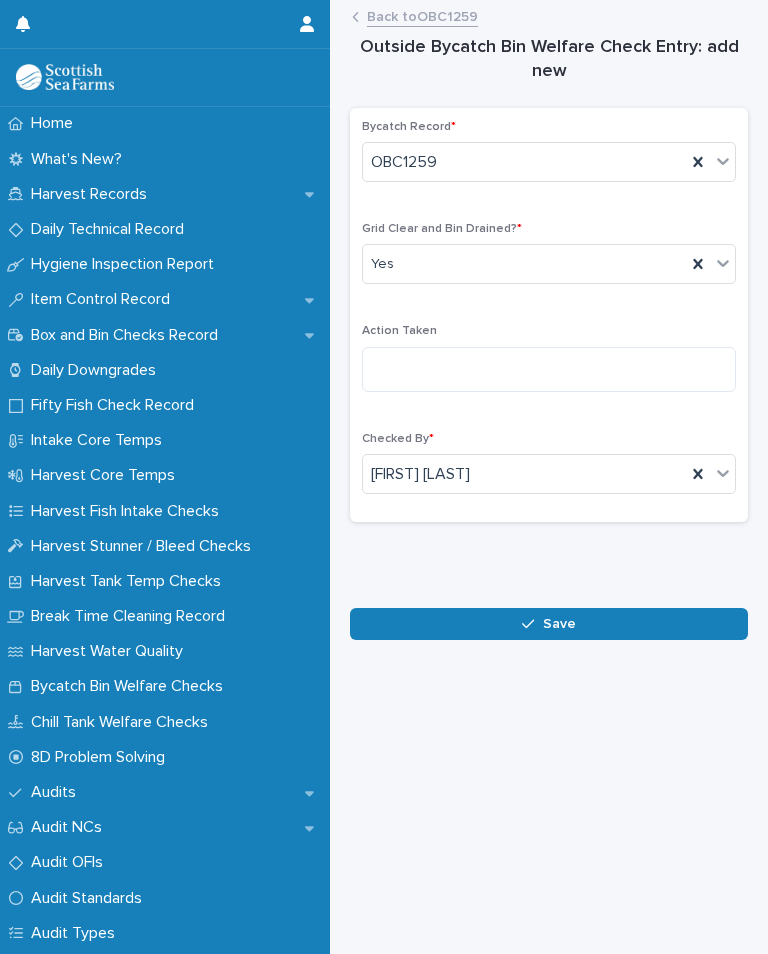 click on "Save" at bounding box center [549, 624] 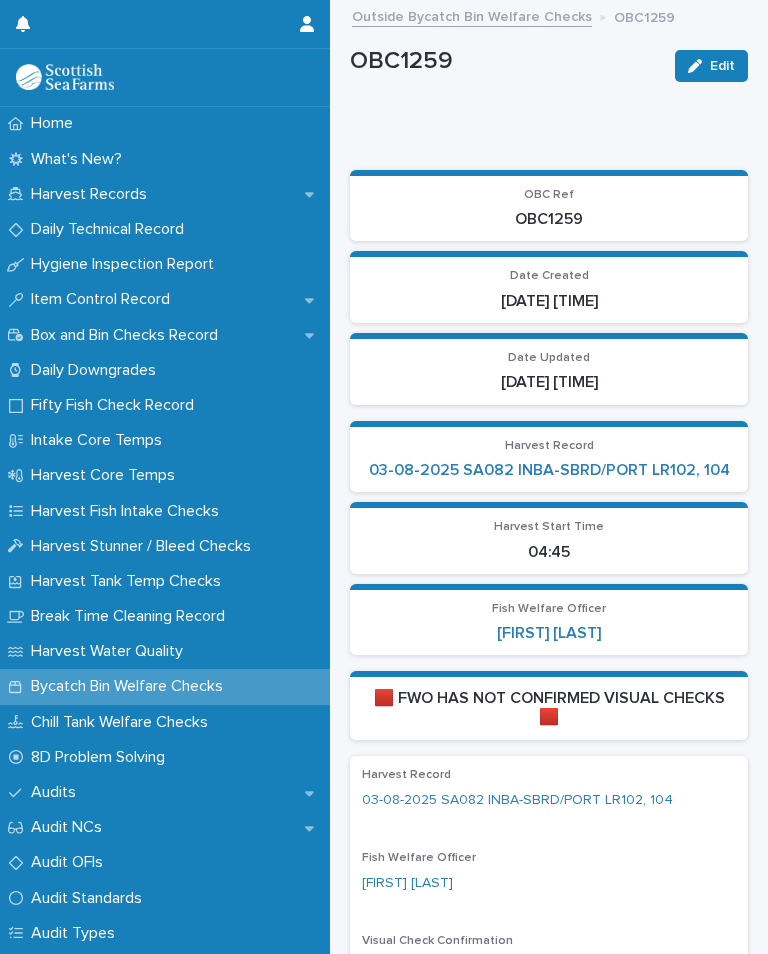 click on "03-08-2025 SA082 INBA-SBRD/PORT LR102, 104" at bounding box center [549, 470] 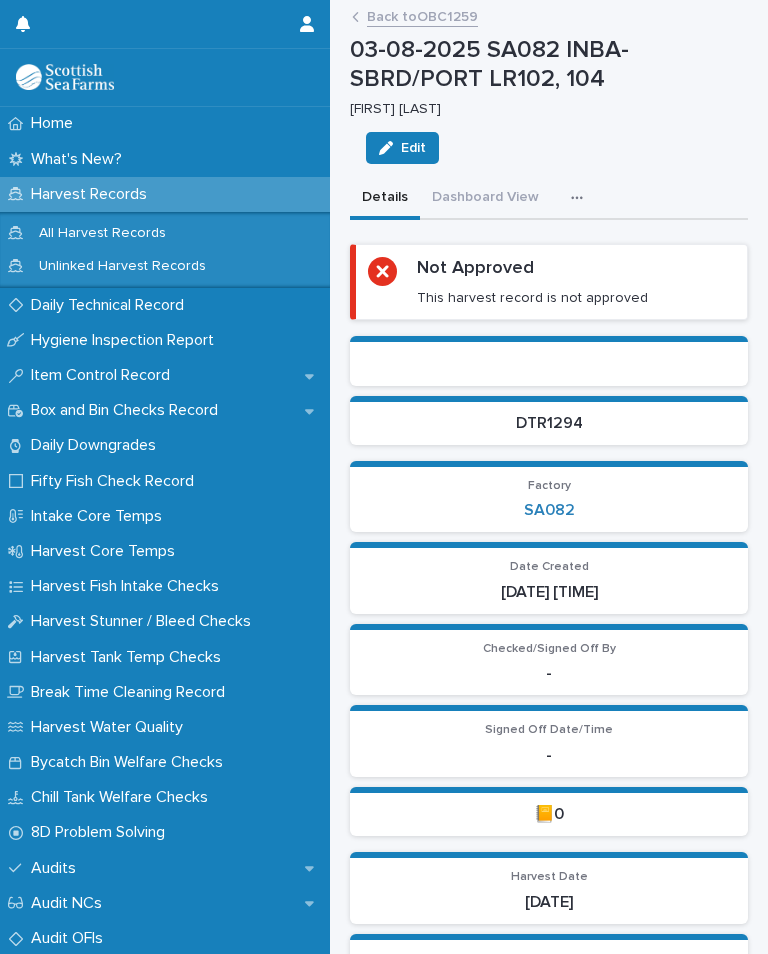 click at bounding box center (581, 198) 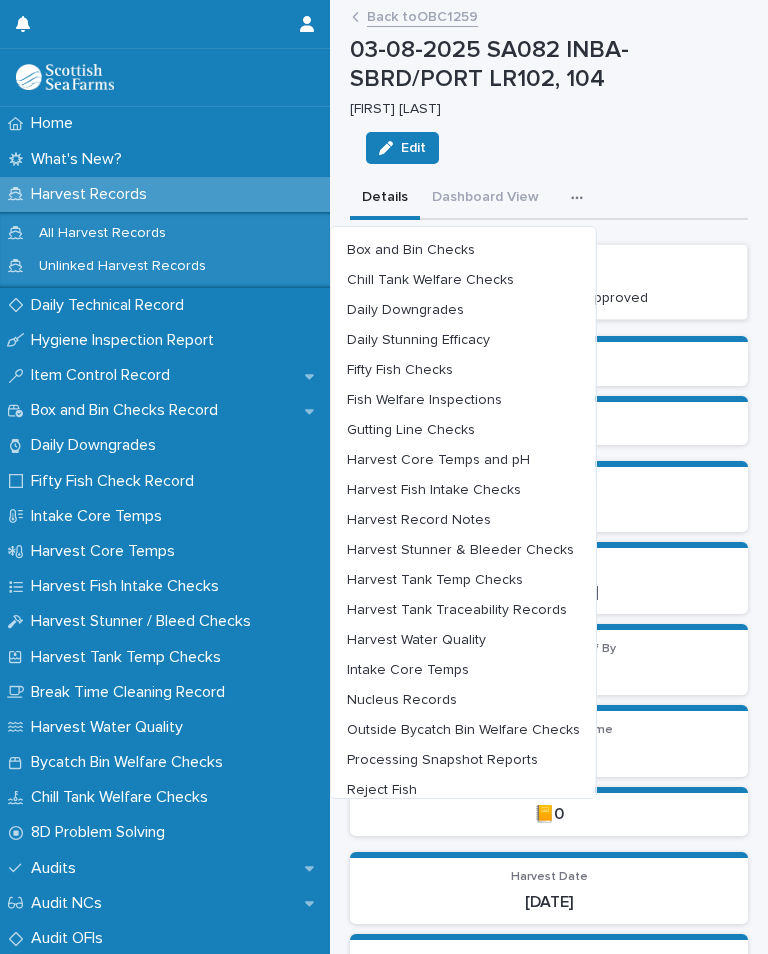 click on "Chill Tank Welfare Checks" at bounding box center [430, 280] 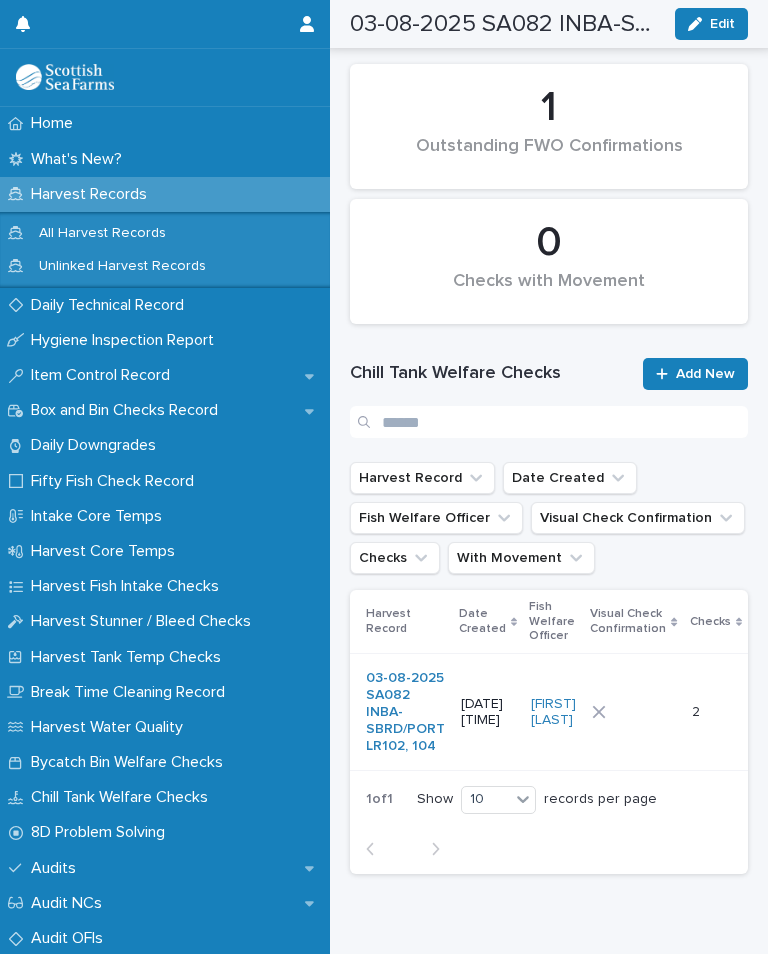 scroll, scrollTop: 214, scrollLeft: 0, axis: vertical 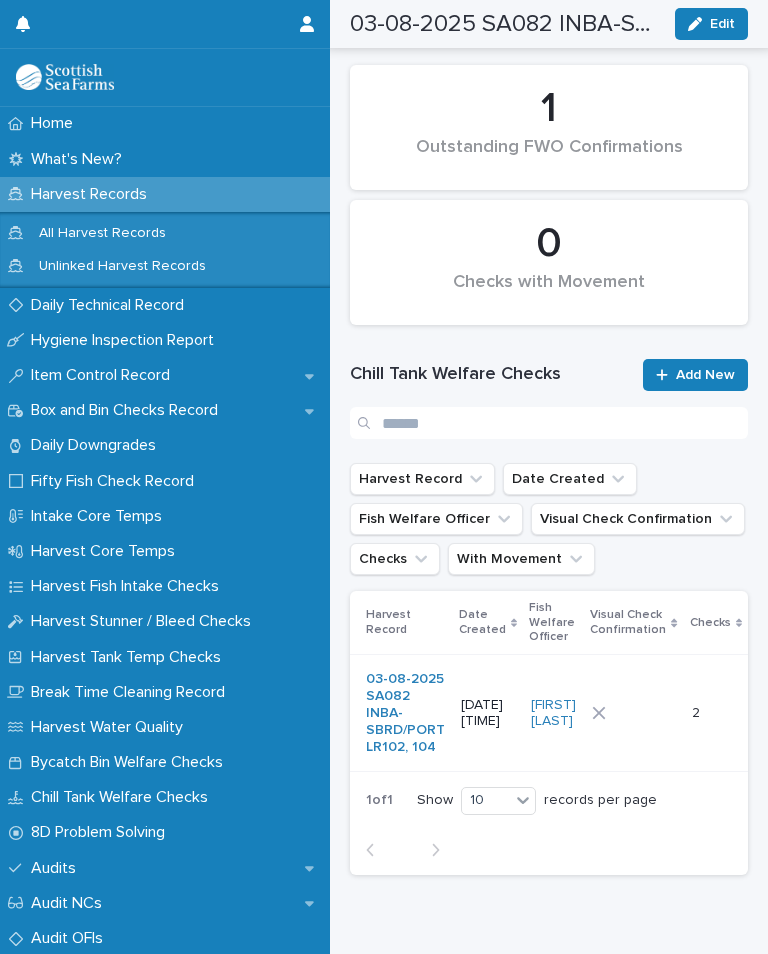 click at bounding box center (633, 713) 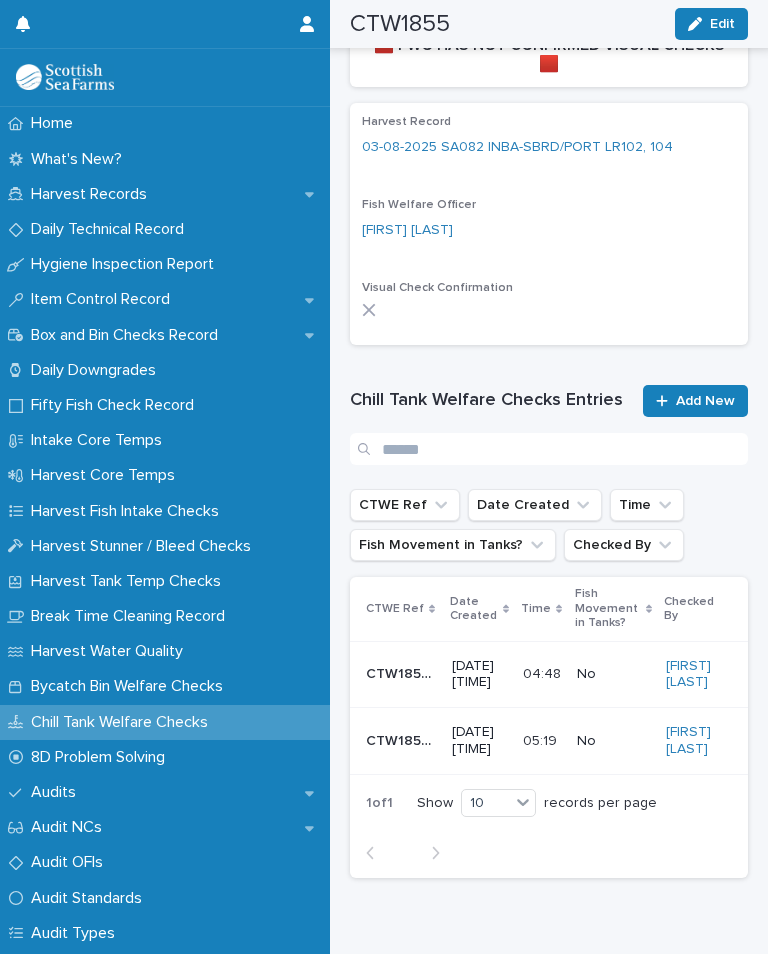 scroll, scrollTop: 601, scrollLeft: 0, axis: vertical 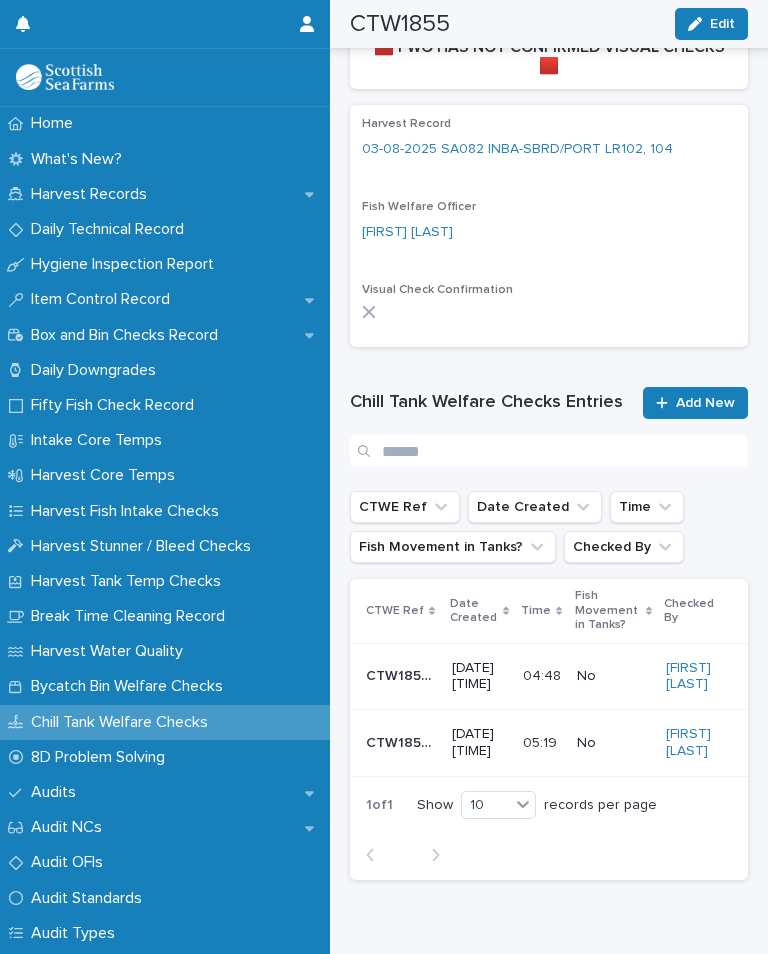 click on "Add New" at bounding box center [705, 403] 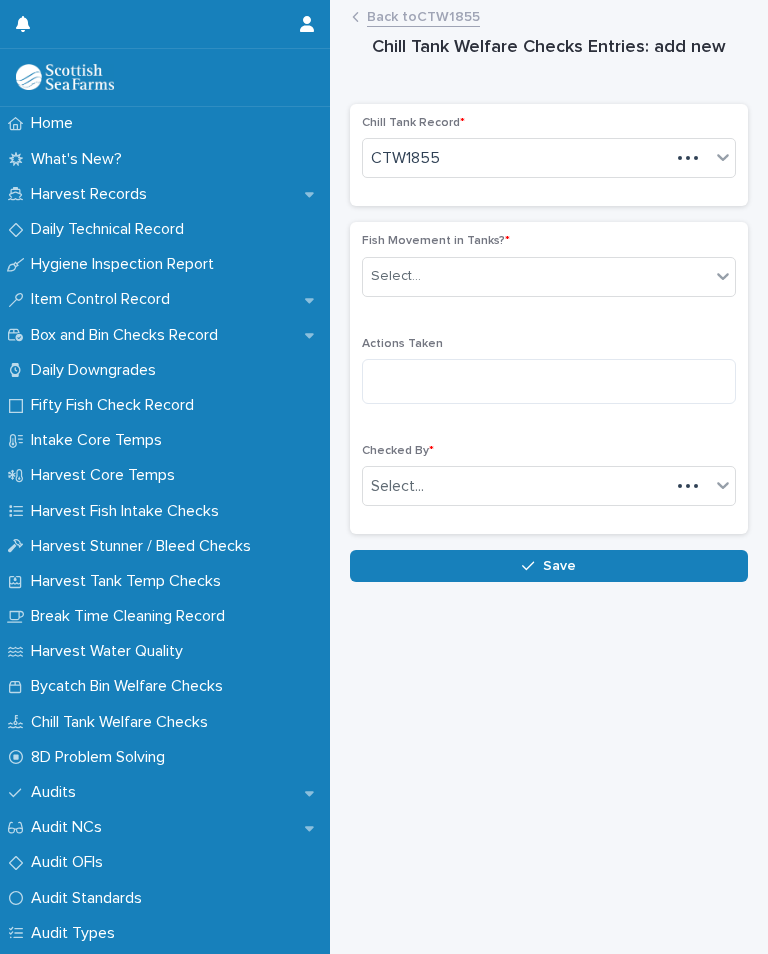 scroll, scrollTop: 0, scrollLeft: 0, axis: both 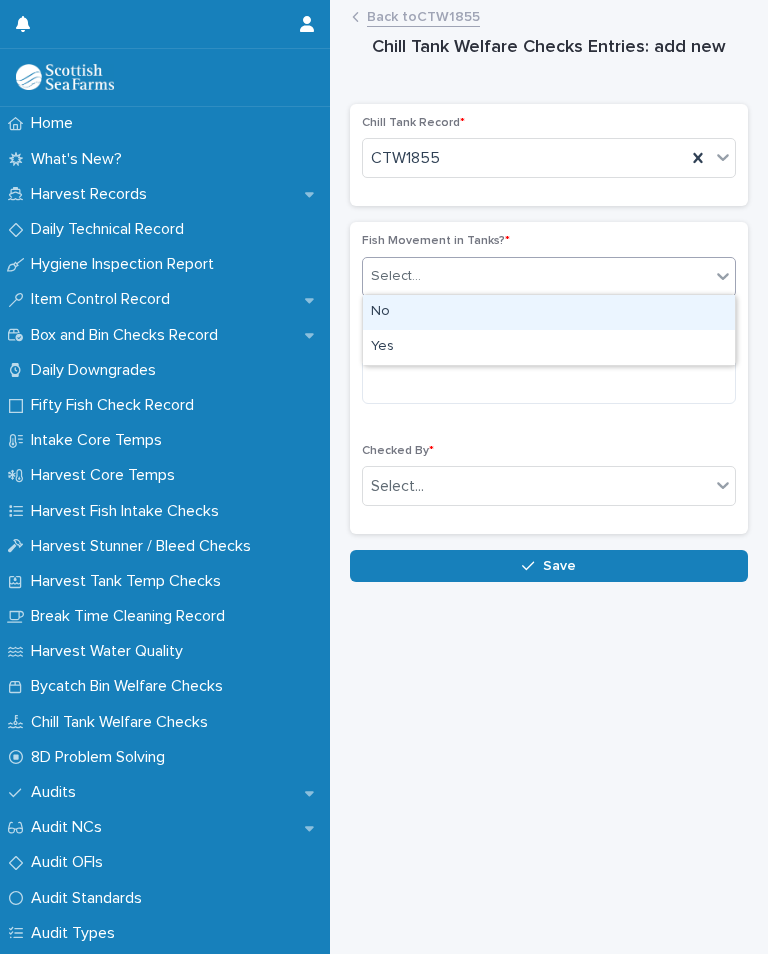 click on "No" at bounding box center [549, 312] 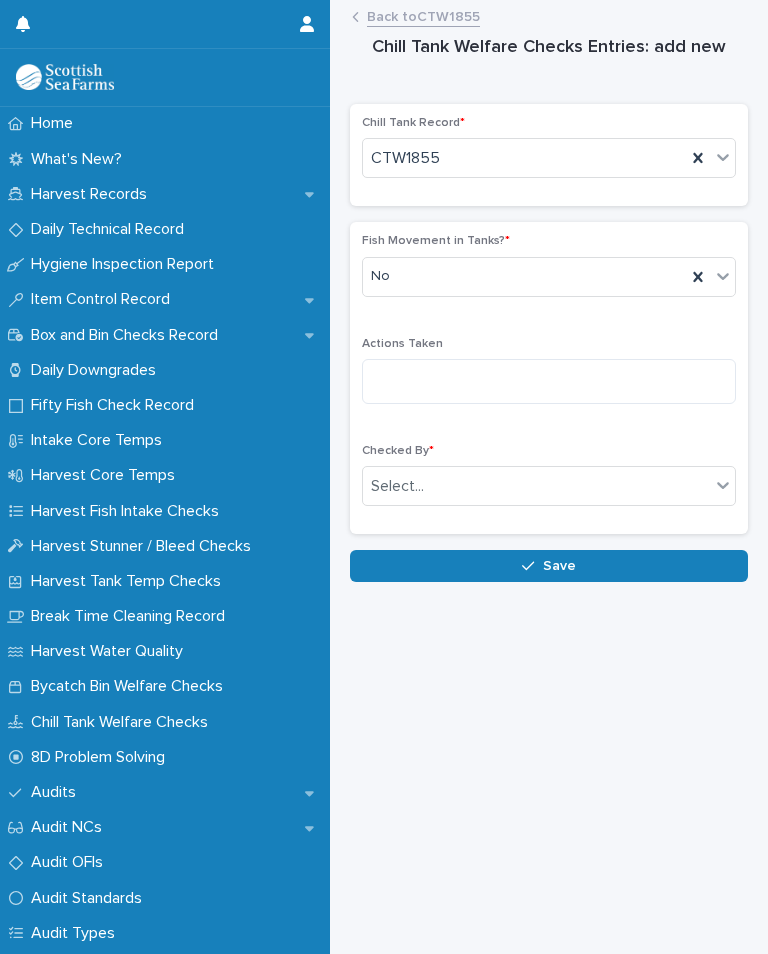 click on "Fish Movement in Tanks? * No Actions Taken Checked By * Select..." at bounding box center [549, 378] 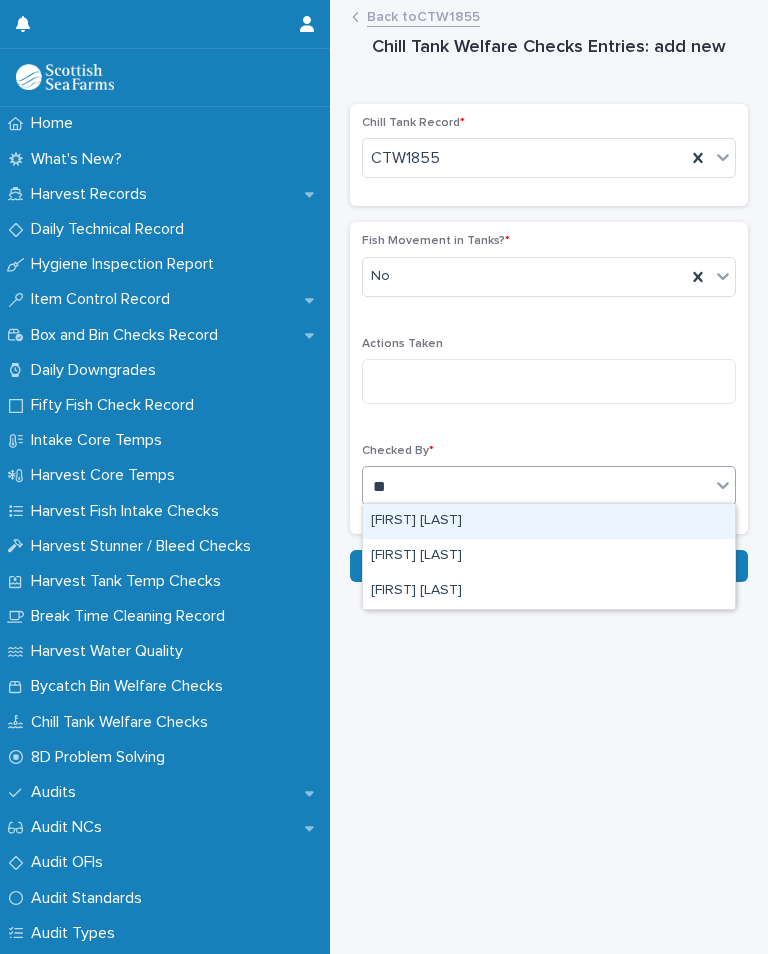 click on "[FIRST] [LAST]" at bounding box center (549, 591) 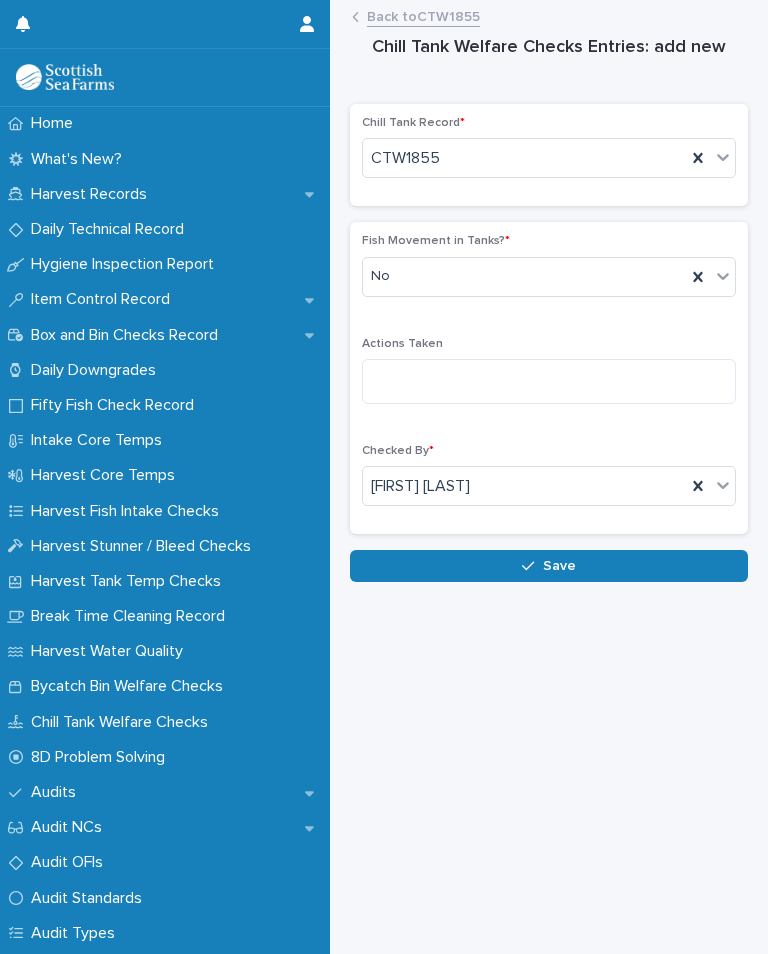 click on "Save" at bounding box center [549, 566] 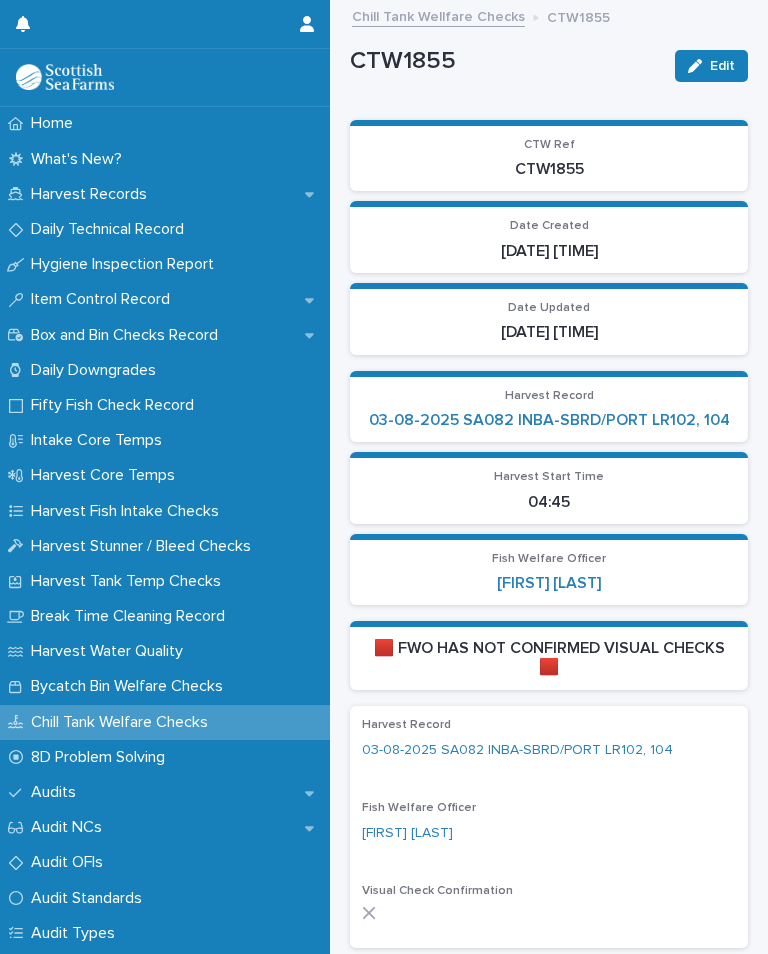 scroll, scrollTop: 0, scrollLeft: 0, axis: both 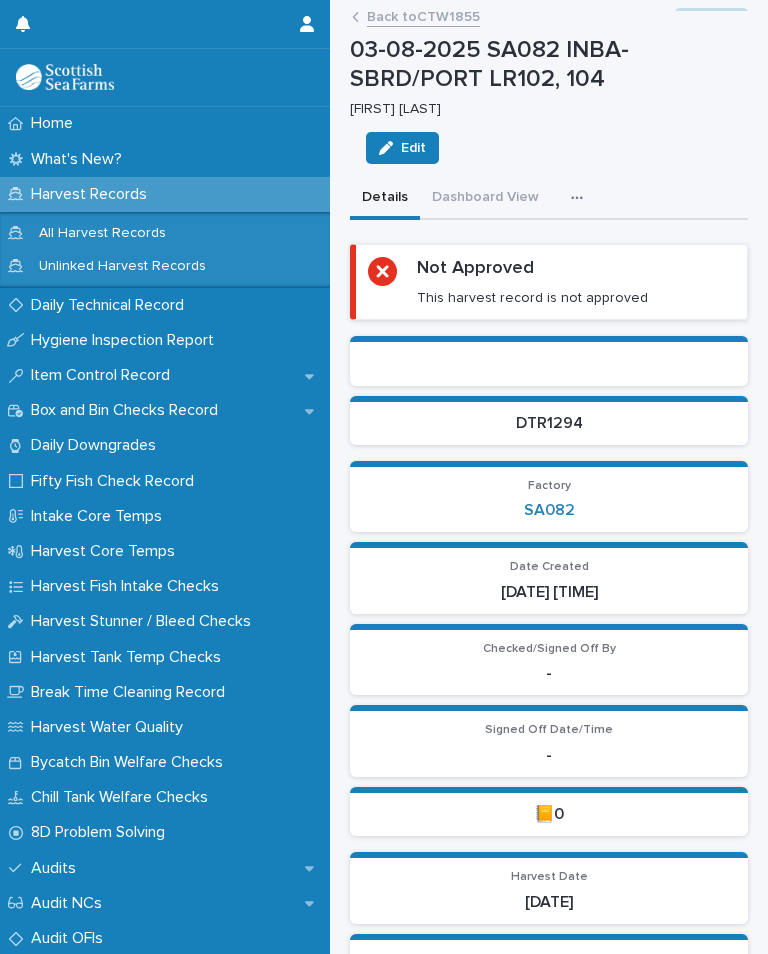 click 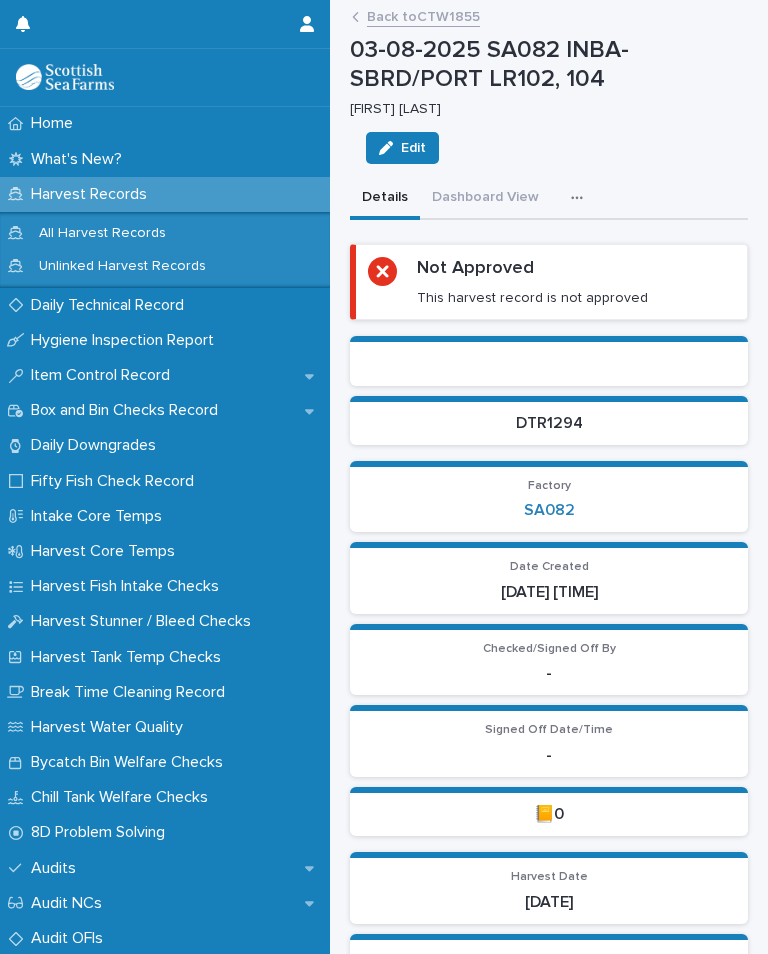 scroll, scrollTop: 0, scrollLeft: 0, axis: both 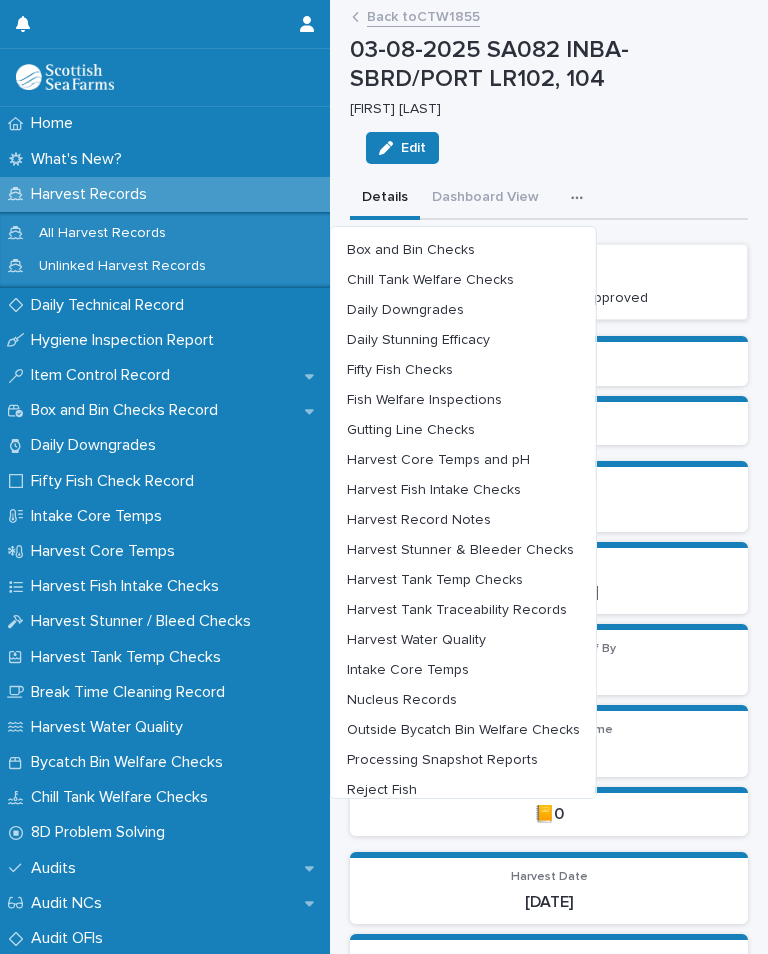 click on "Harvest Tank Temp Checks" at bounding box center (435, 580) 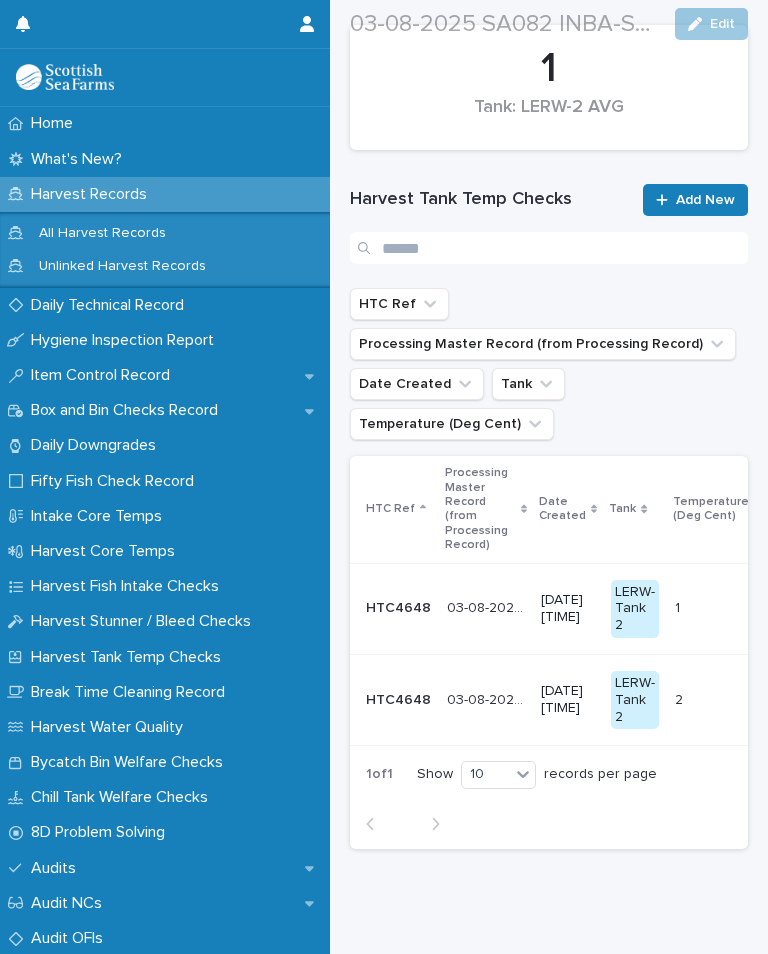 scroll, scrollTop: 362, scrollLeft: 0, axis: vertical 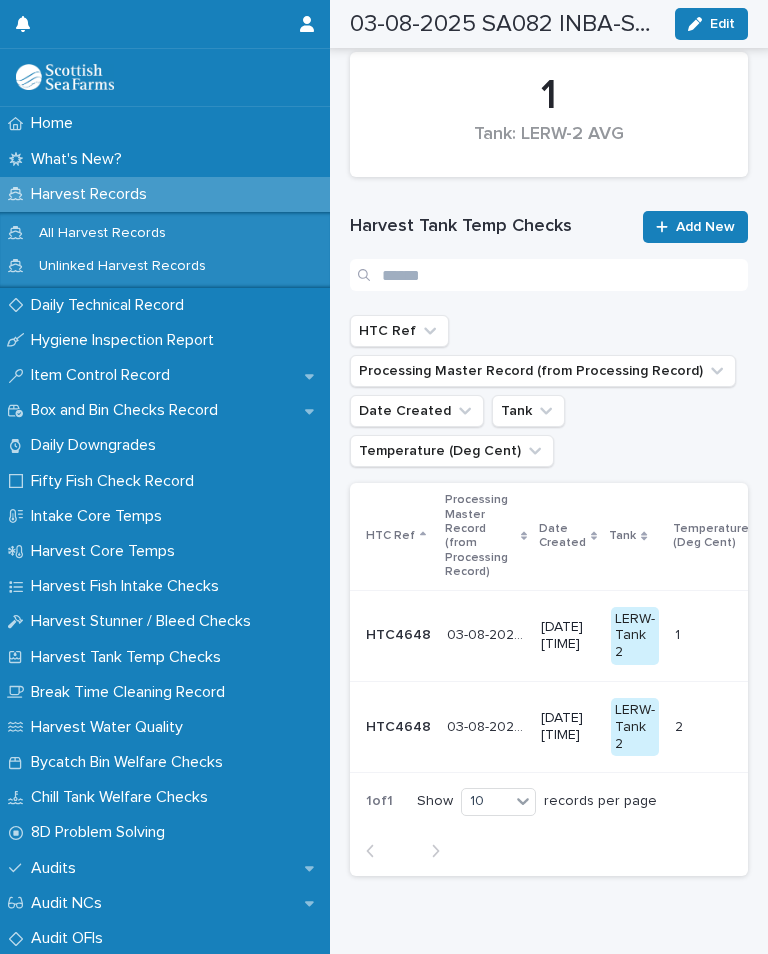 click on "Add New" at bounding box center [705, 227] 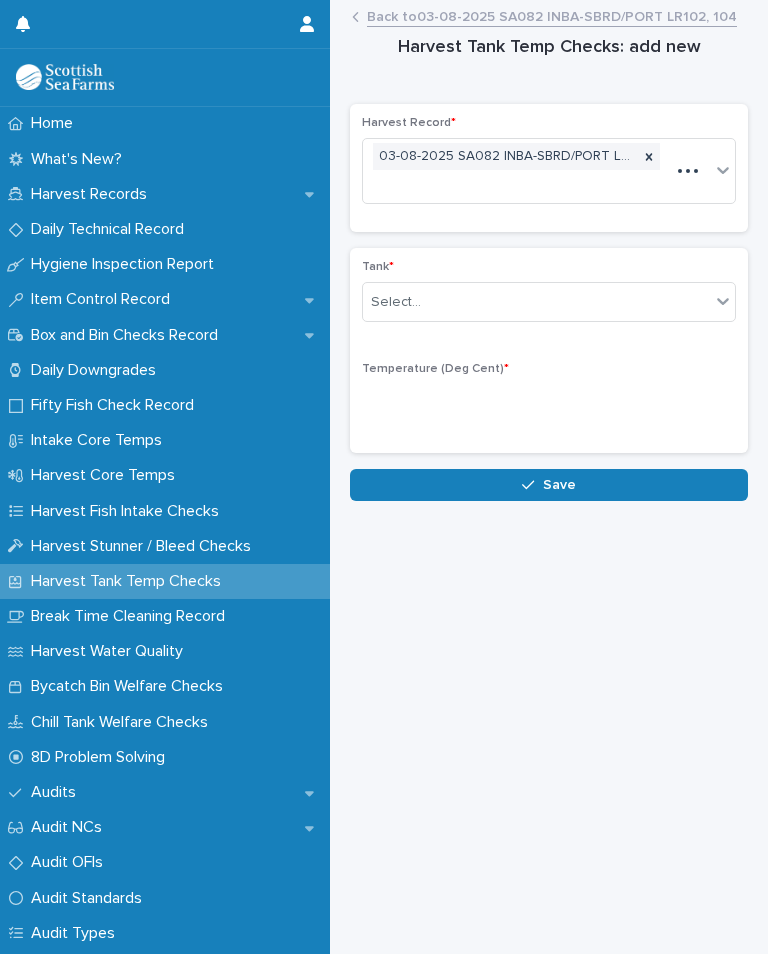 scroll, scrollTop: 0, scrollLeft: 0, axis: both 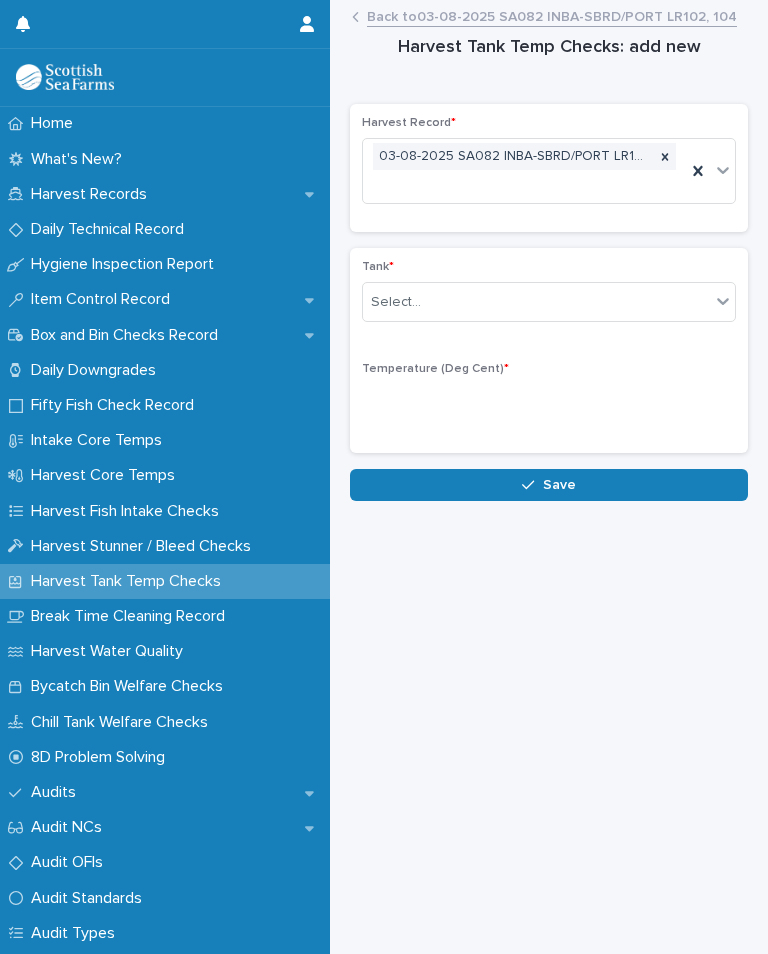 click on "Tank * Select..." at bounding box center (549, 299) 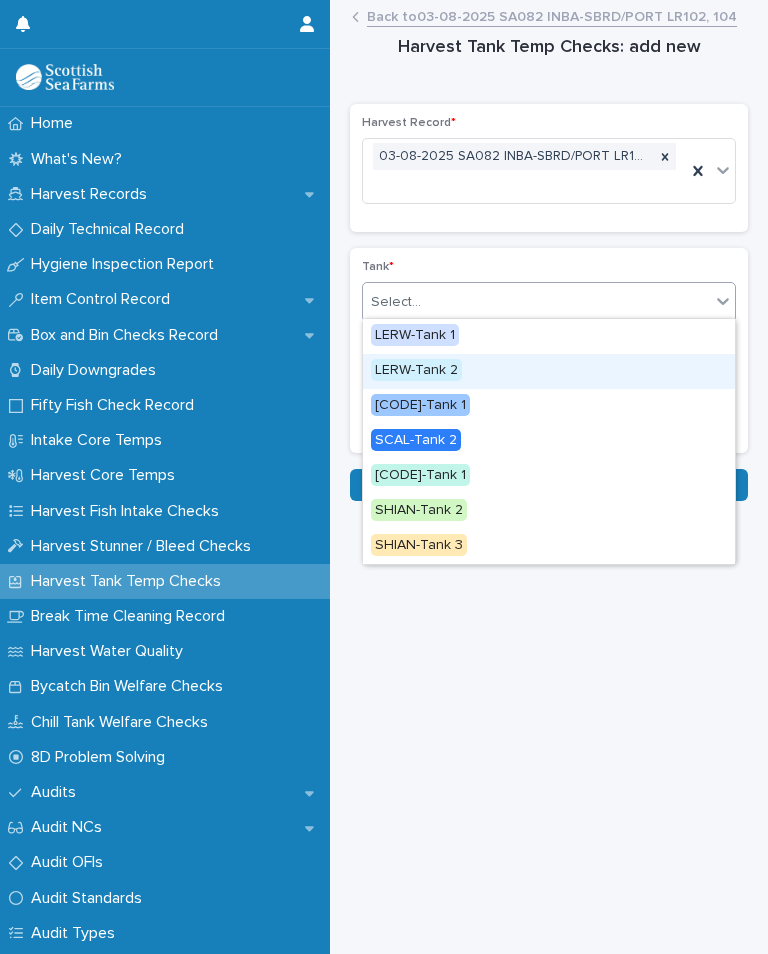 click on "LERW-Tank 2" at bounding box center [549, 371] 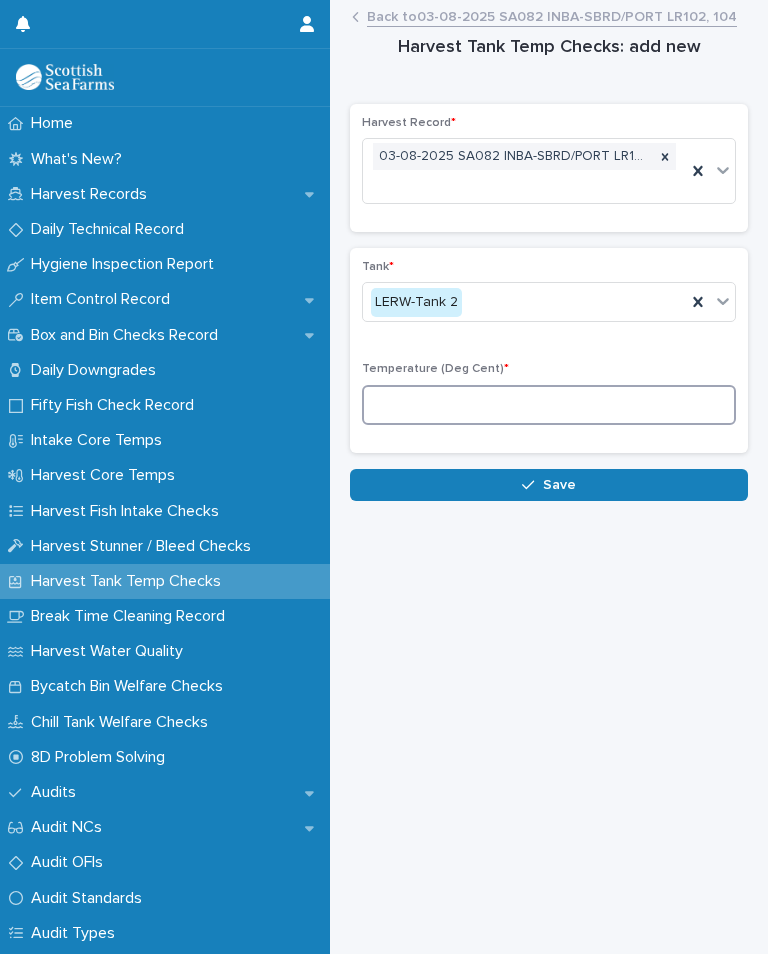 click at bounding box center [549, 405] 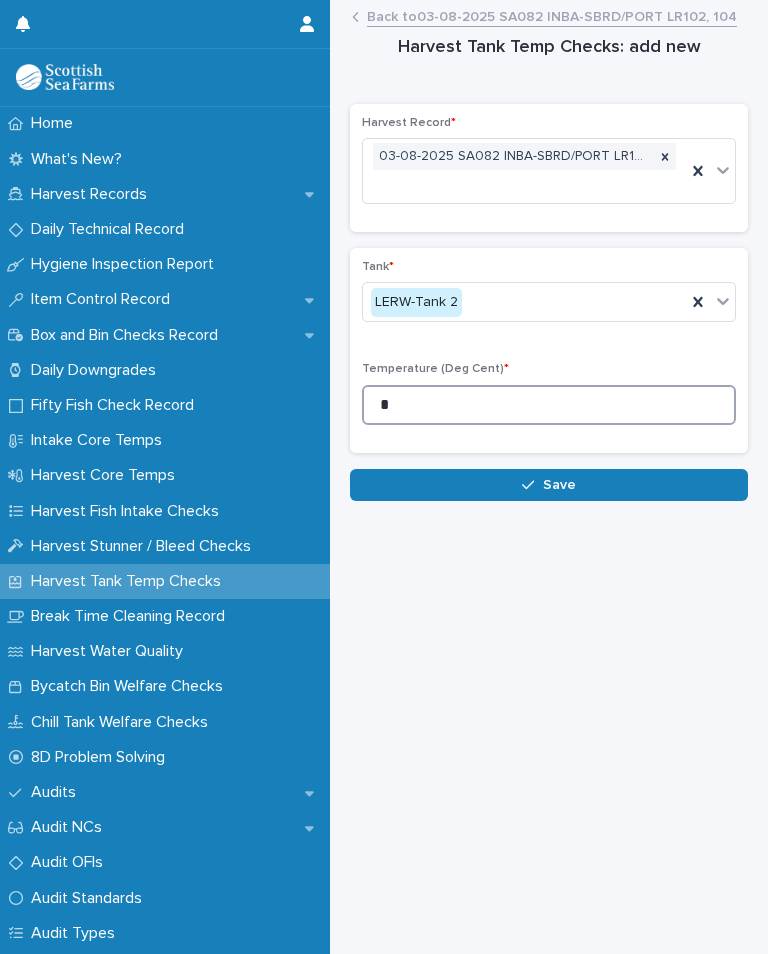 type on "*" 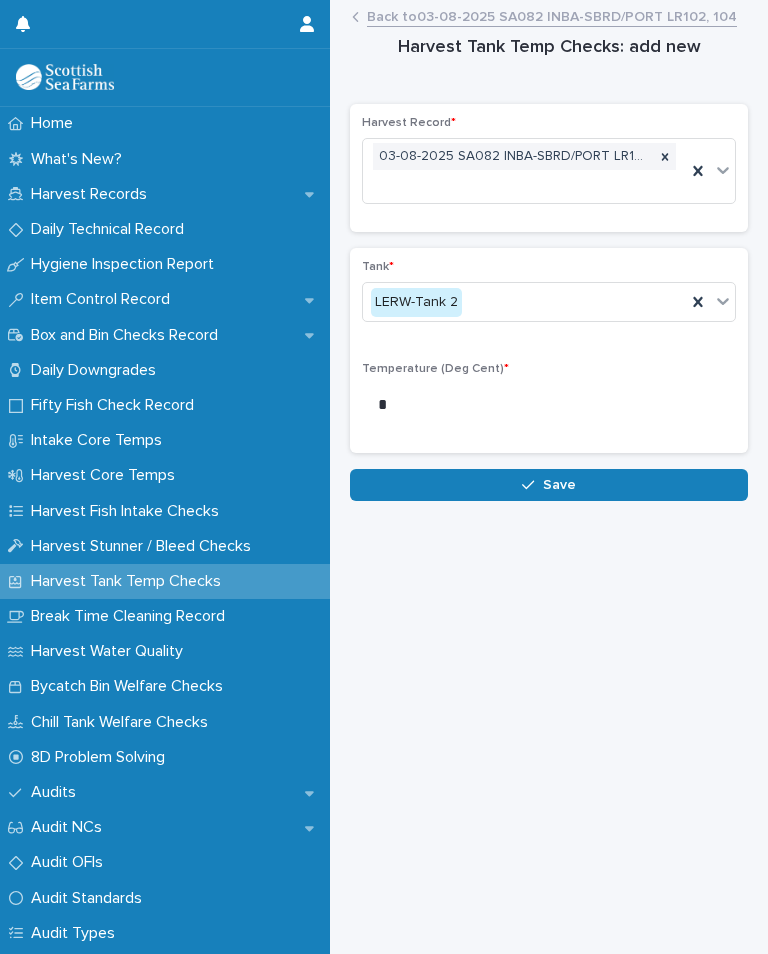 click on "Save" at bounding box center [549, 485] 